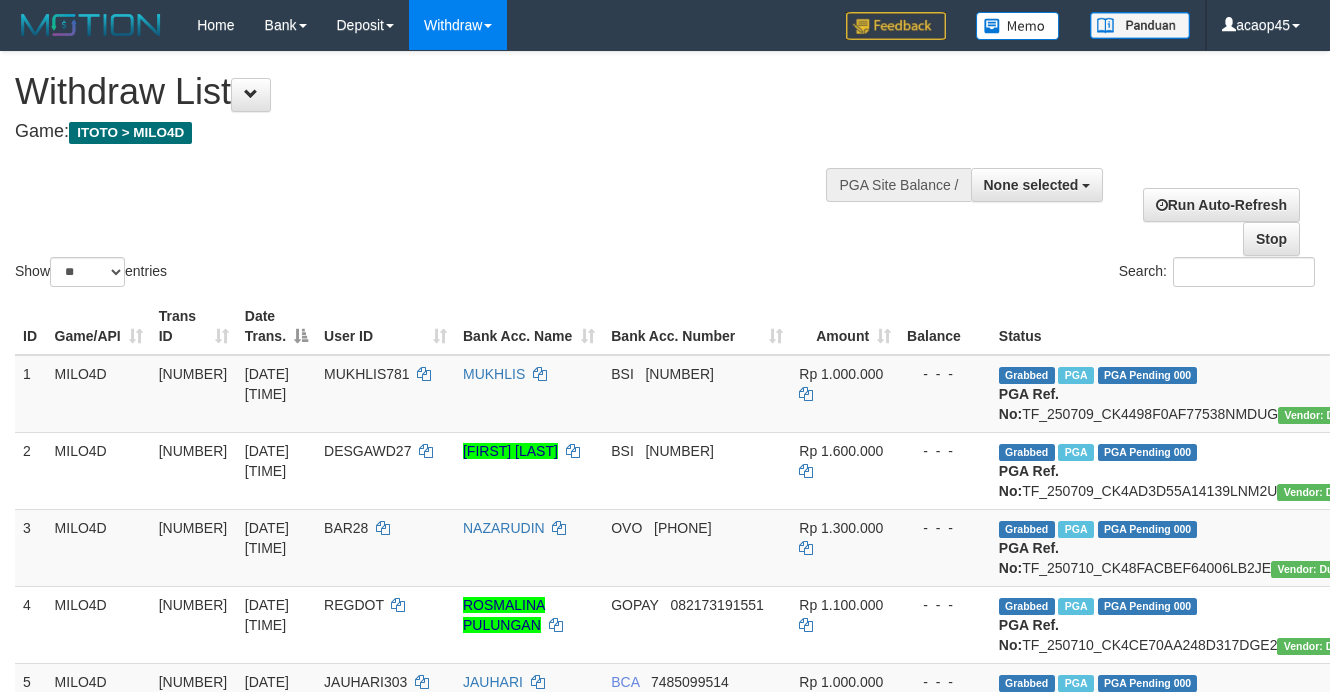 select 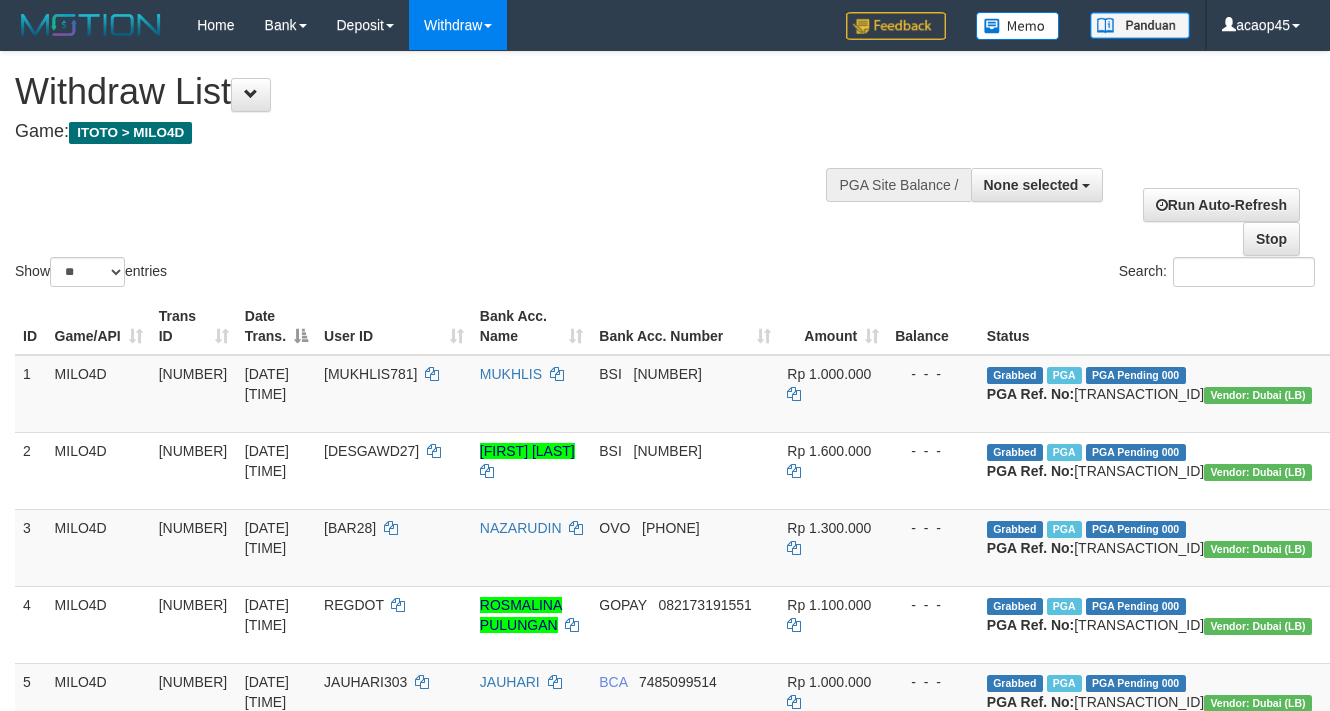 select 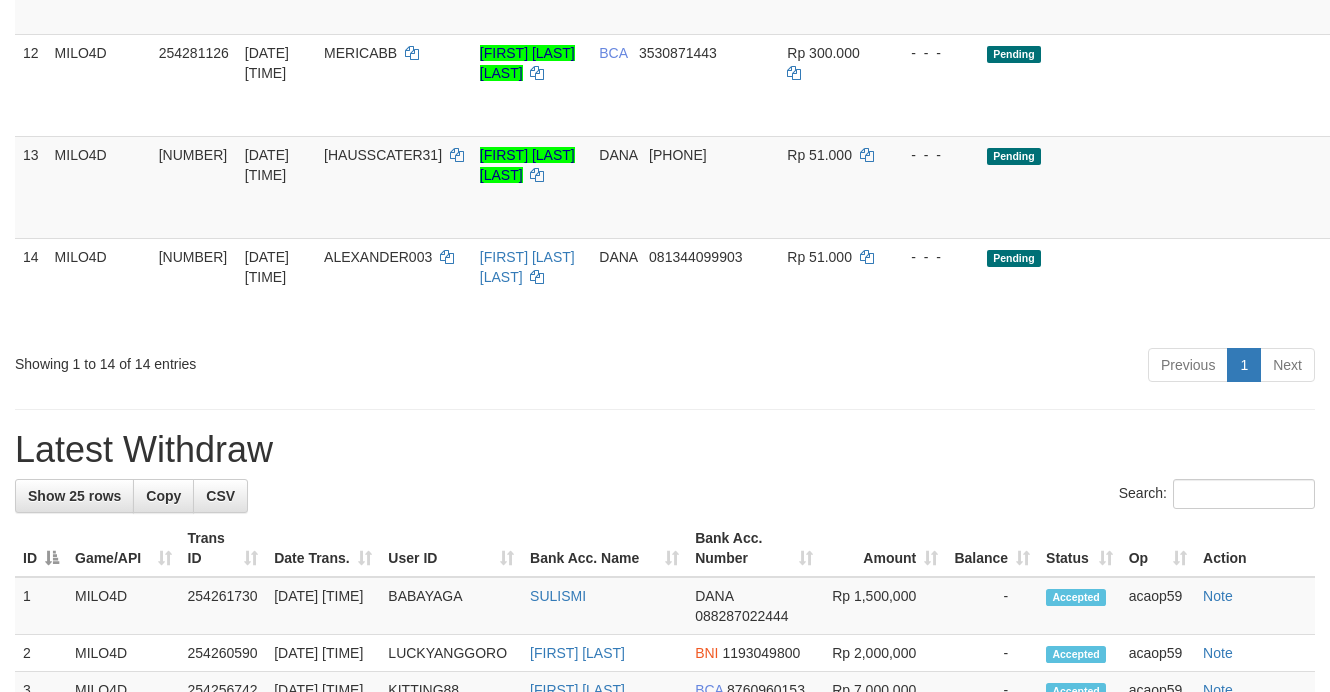 scroll, scrollTop: 1250, scrollLeft: 0, axis: vertical 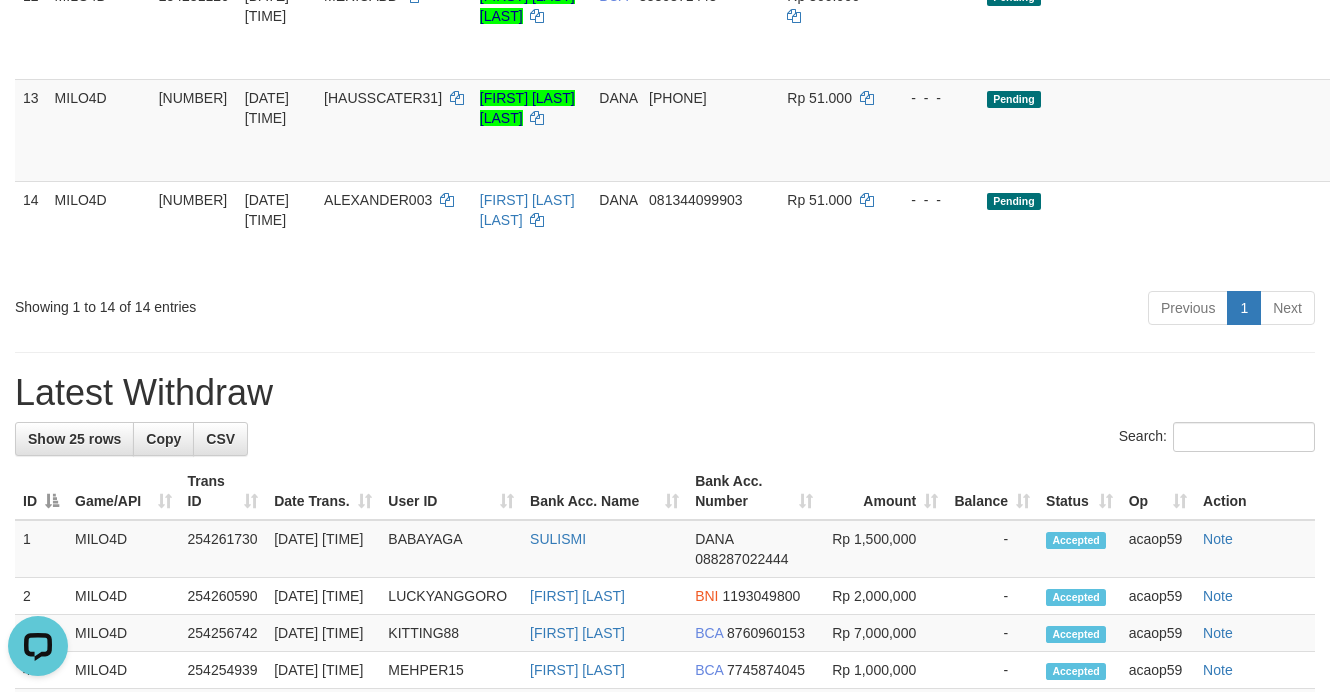 drag, startPoint x: 820, startPoint y: 502, endPoint x: 770, endPoint y: 467, distance: 61.03278 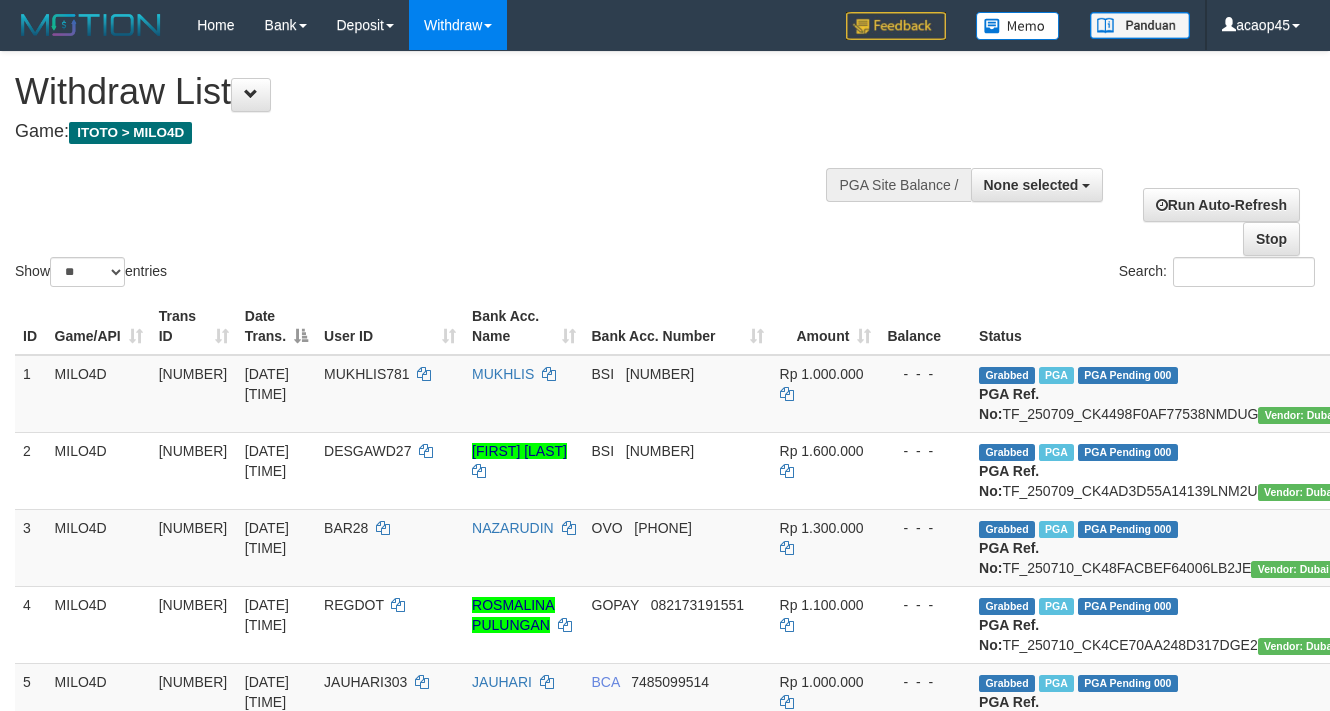 select 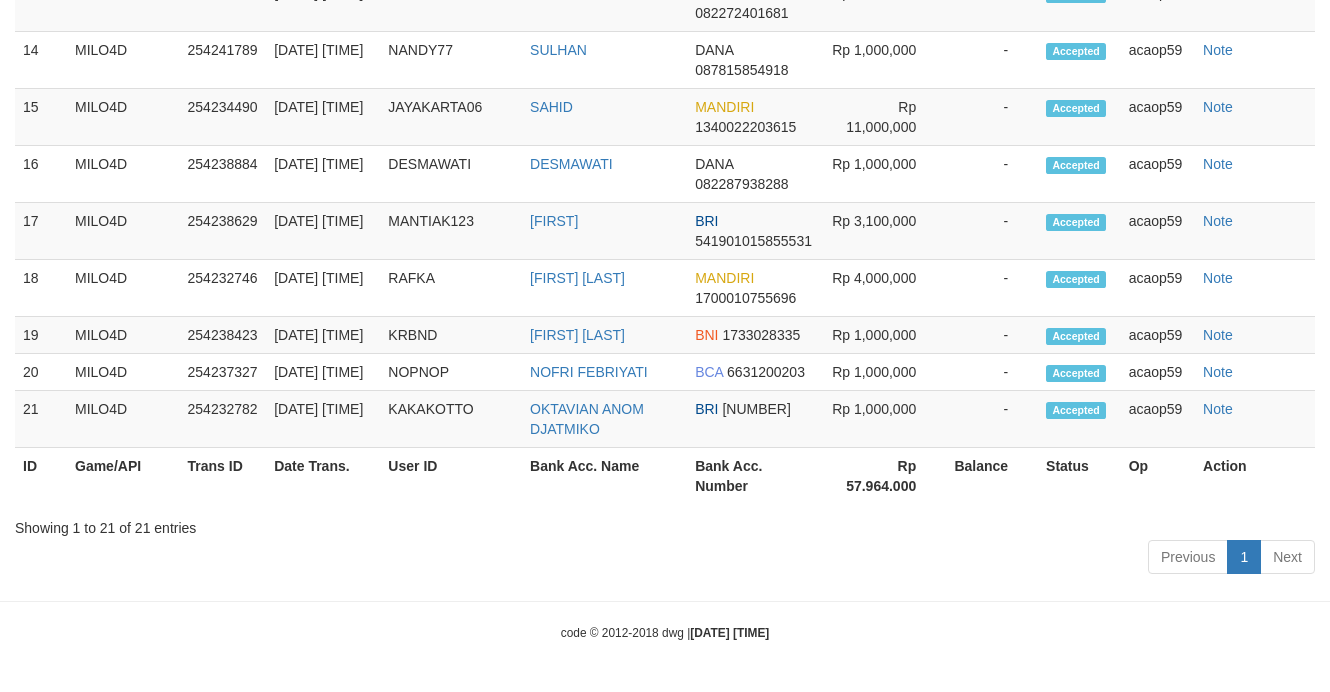 scroll, scrollTop: 1250, scrollLeft: 0, axis: vertical 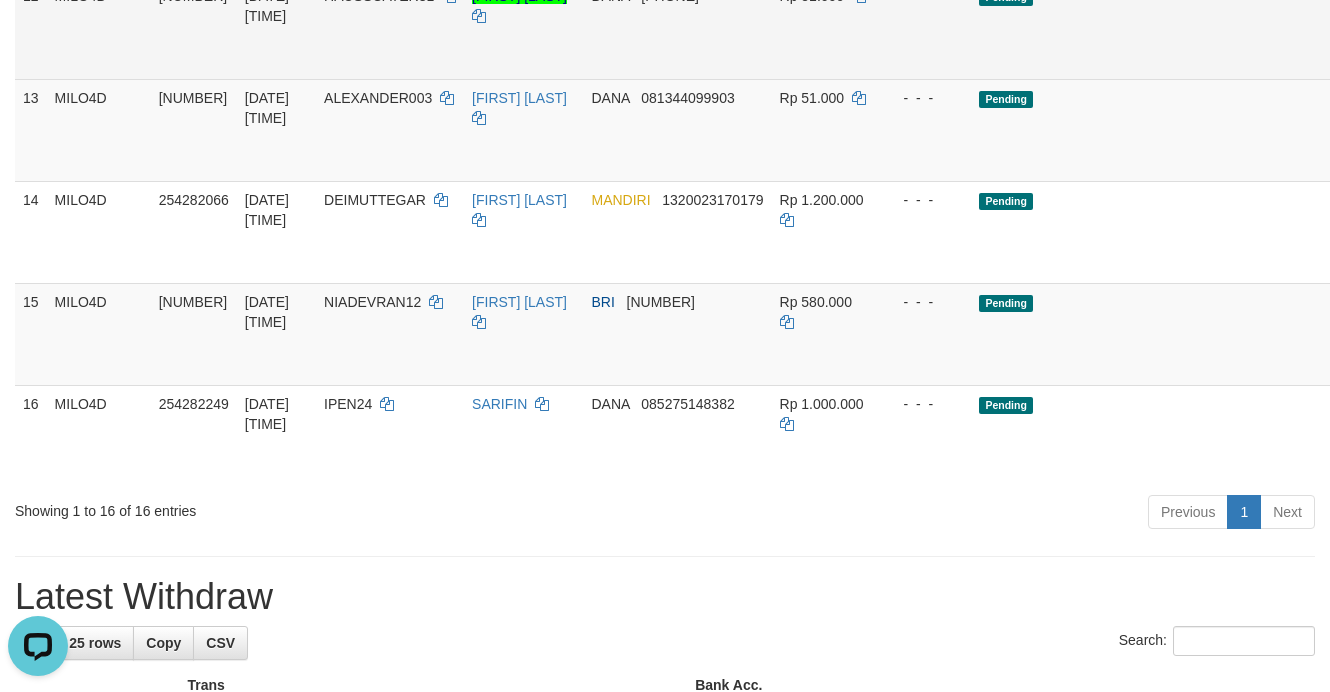 drag, startPoint x: 963, startPoint y: 222, endPoint x: 920, endPoint y: 220, distance: 43.046486 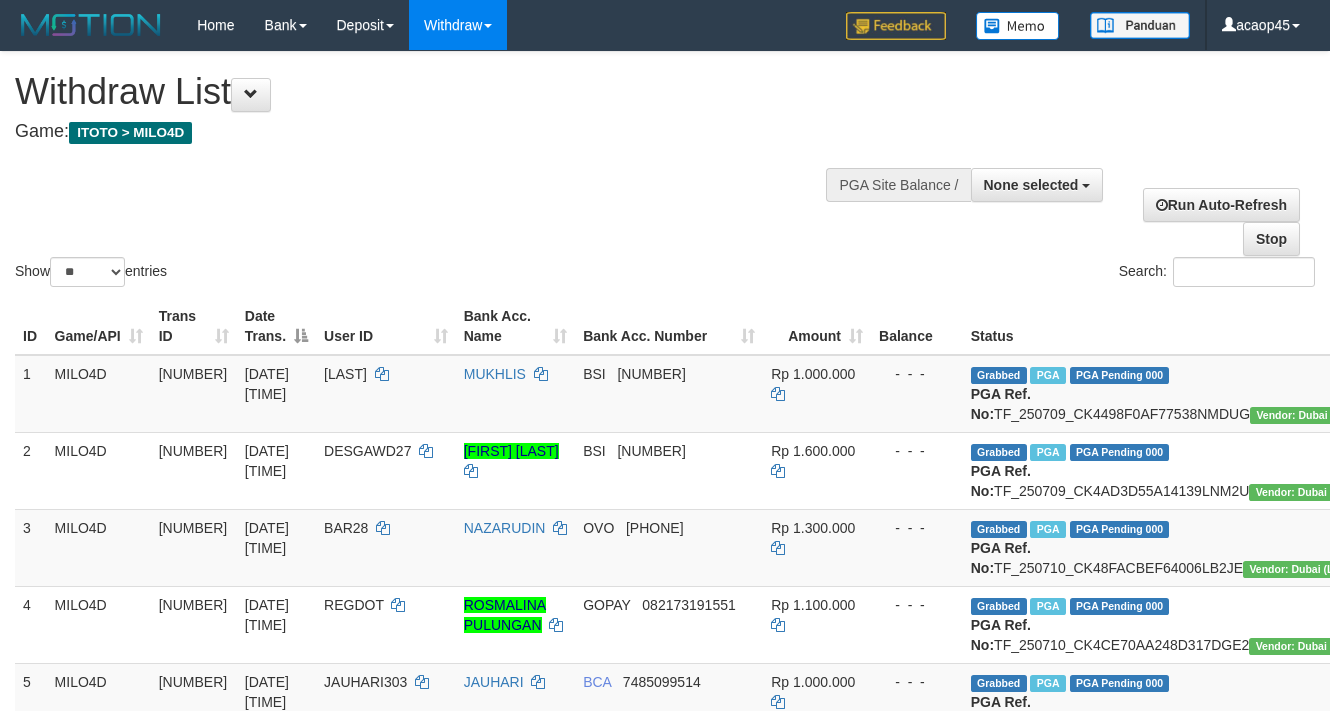 select 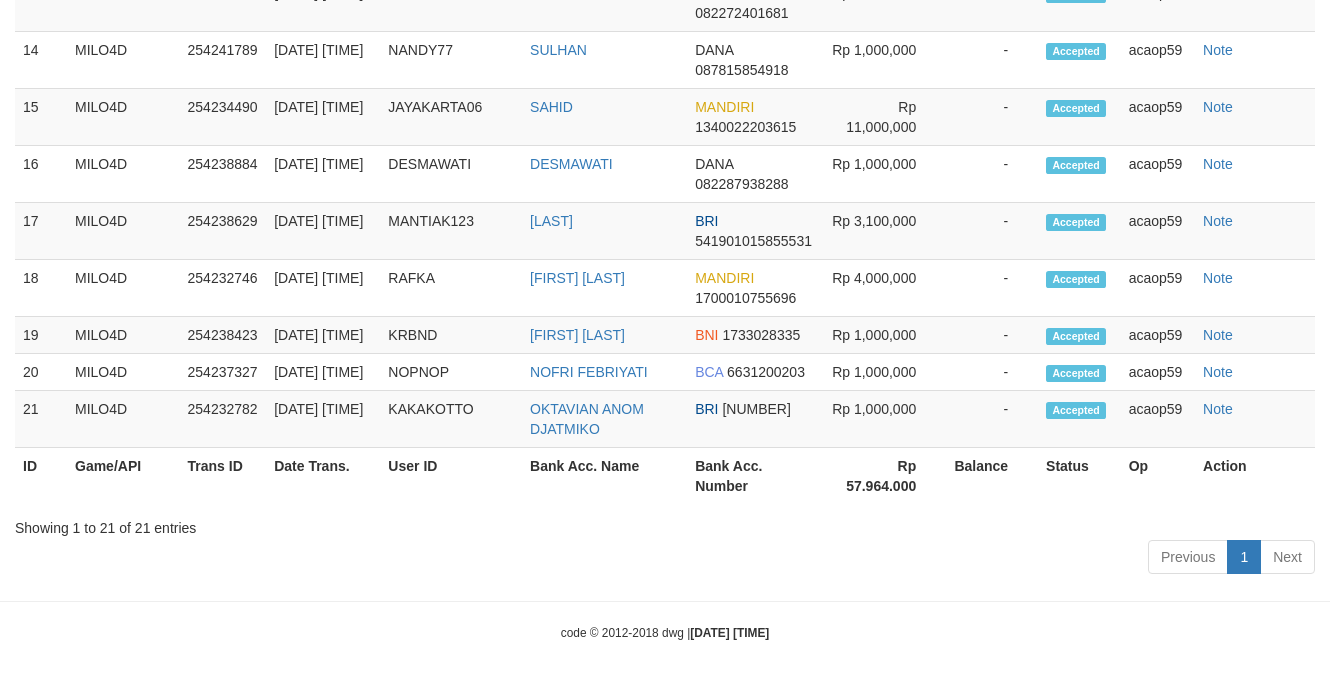 scroll, scrollTop: 1250, scrollLeft: 0, axis: vertical 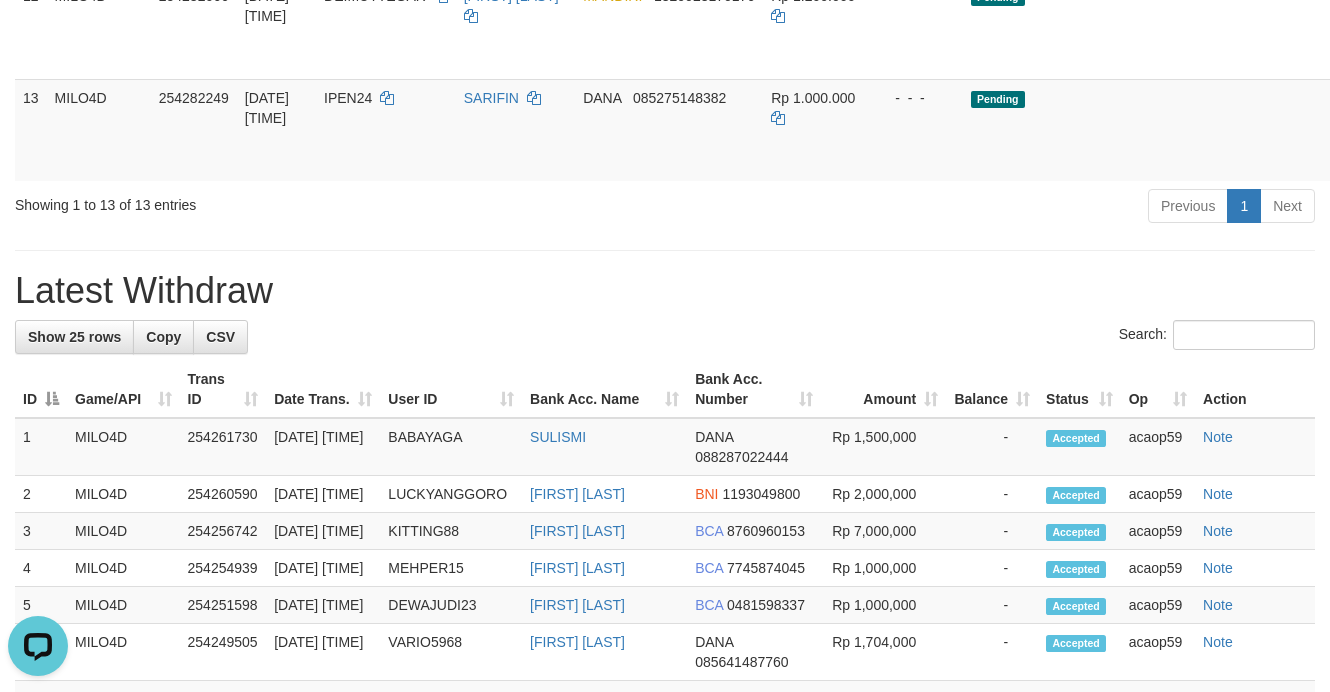 click on "Previous 1 Next" at bounding box center (942, 208) 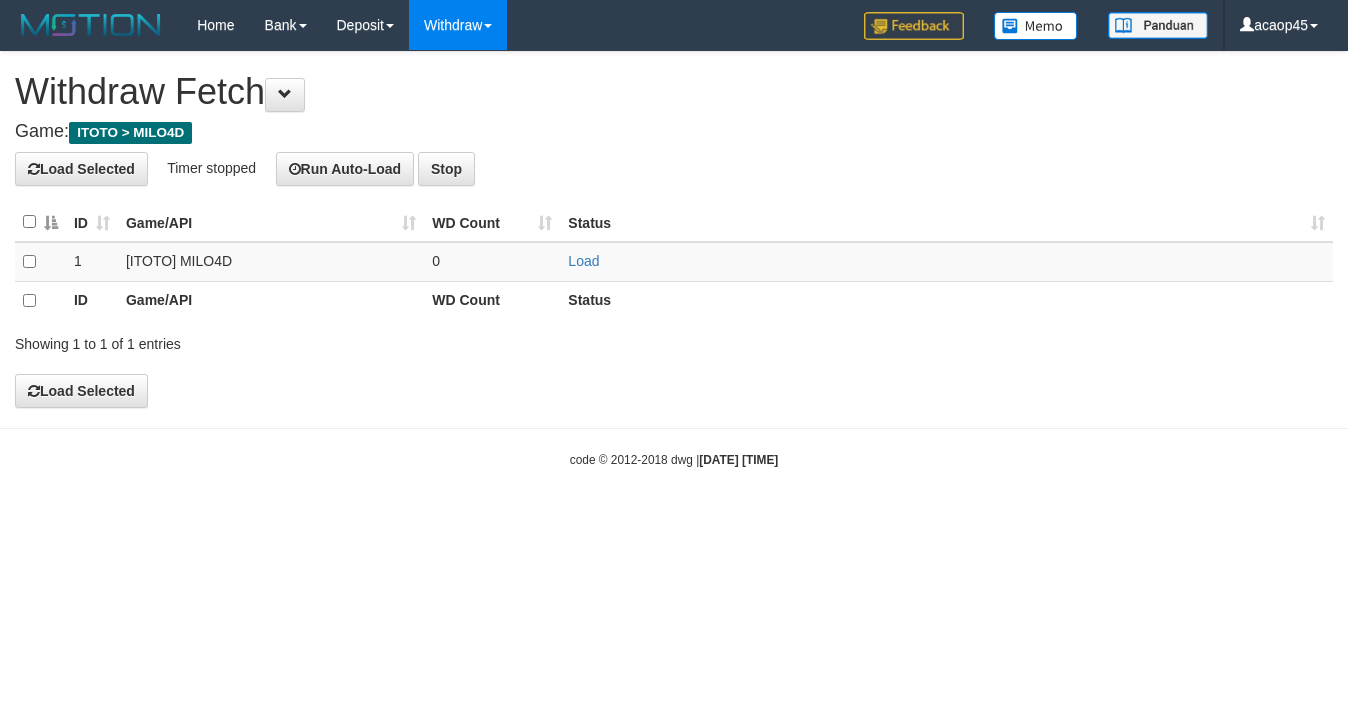 scroll, scrollTop: 0, scrollLeft: 0, axis: both 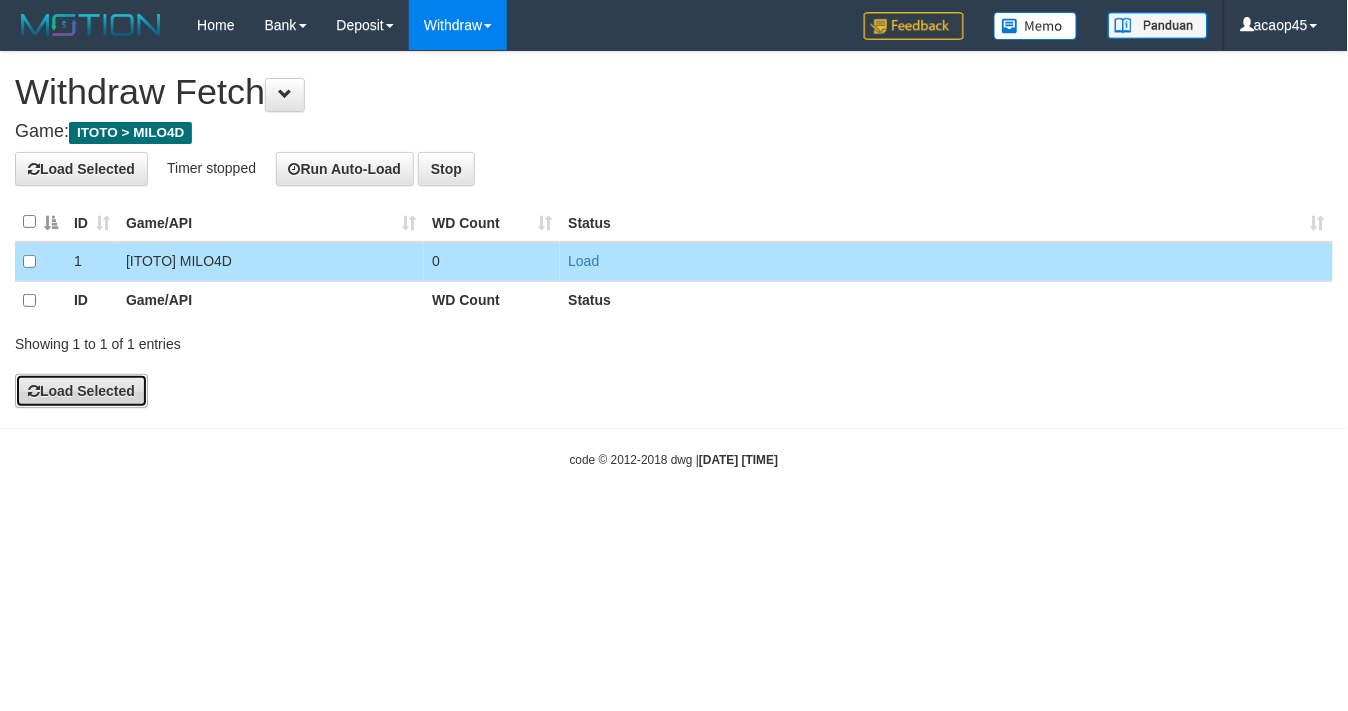 click on "Load Selected" at bounding box center [81, 391] 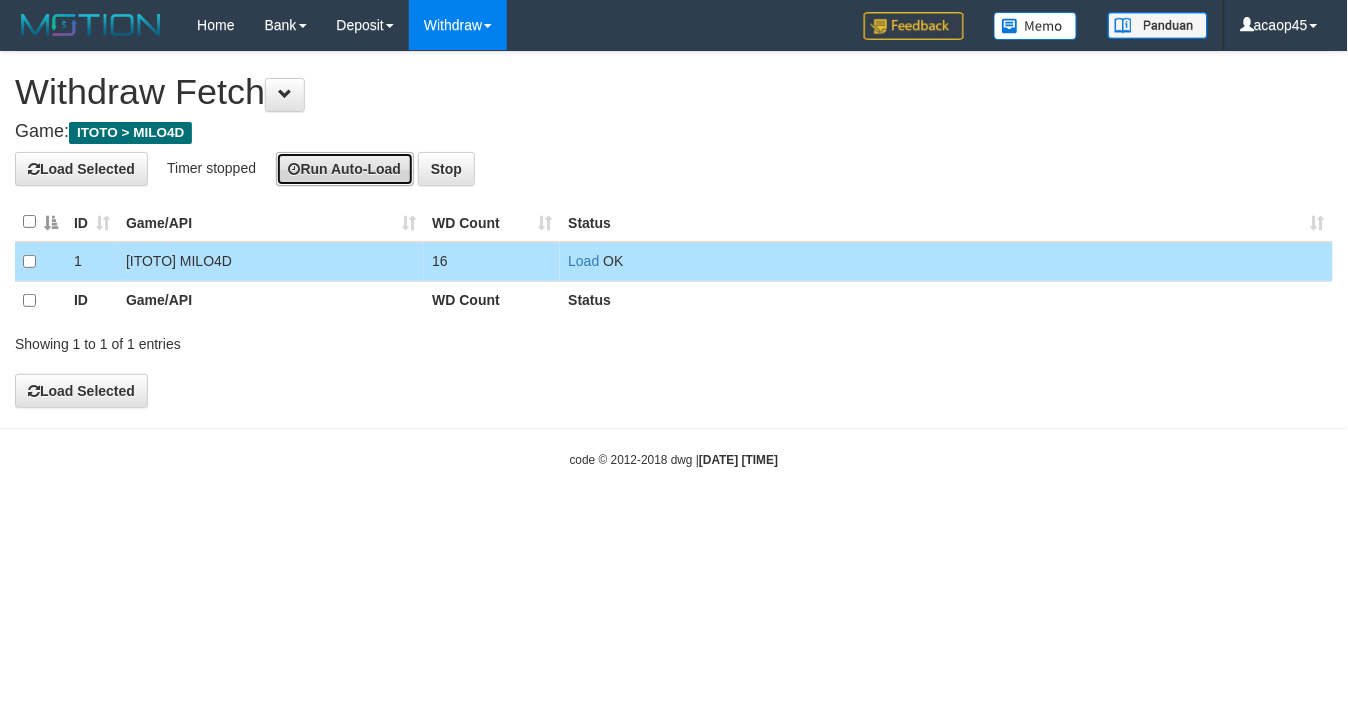 click on "Run Auto-Load" at bounding box center (345, 169) 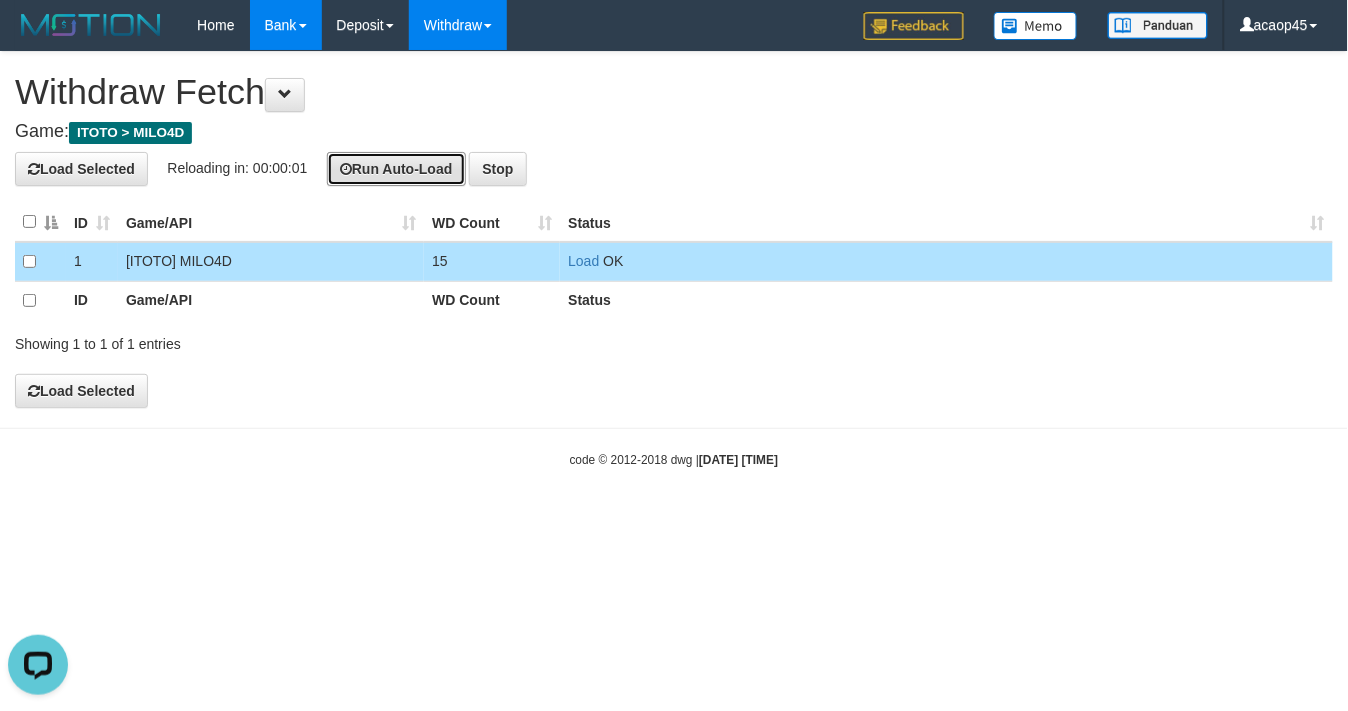 scroll, scrollTop: 0, scrollLeft: 0, axis: both 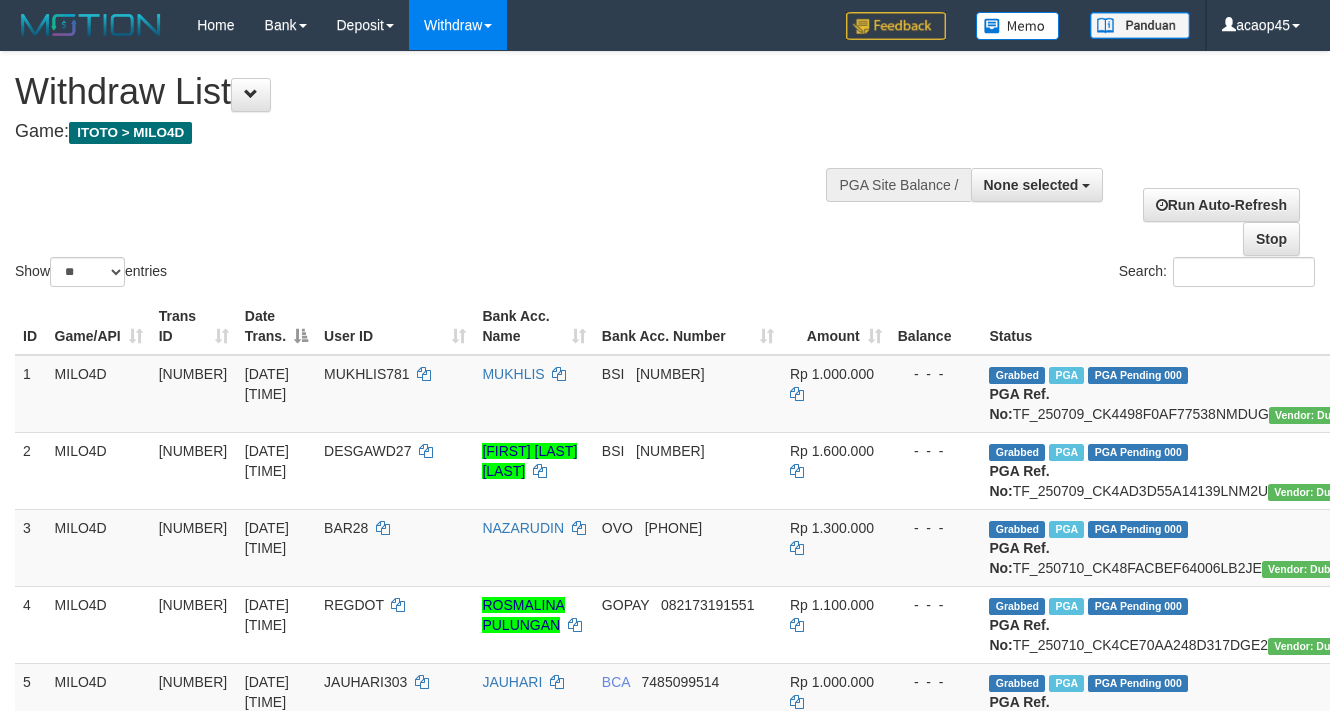 select 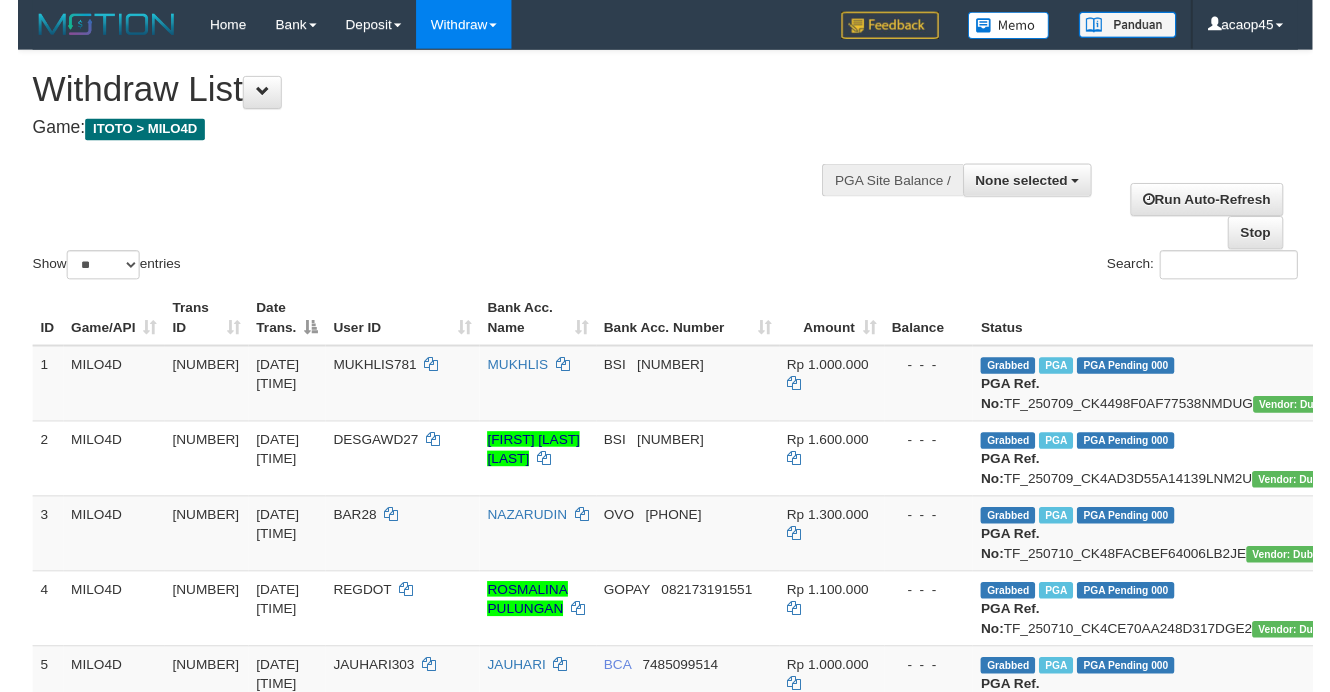 scroll, scrollTop: 0, scrollLeft: 0, axis: both 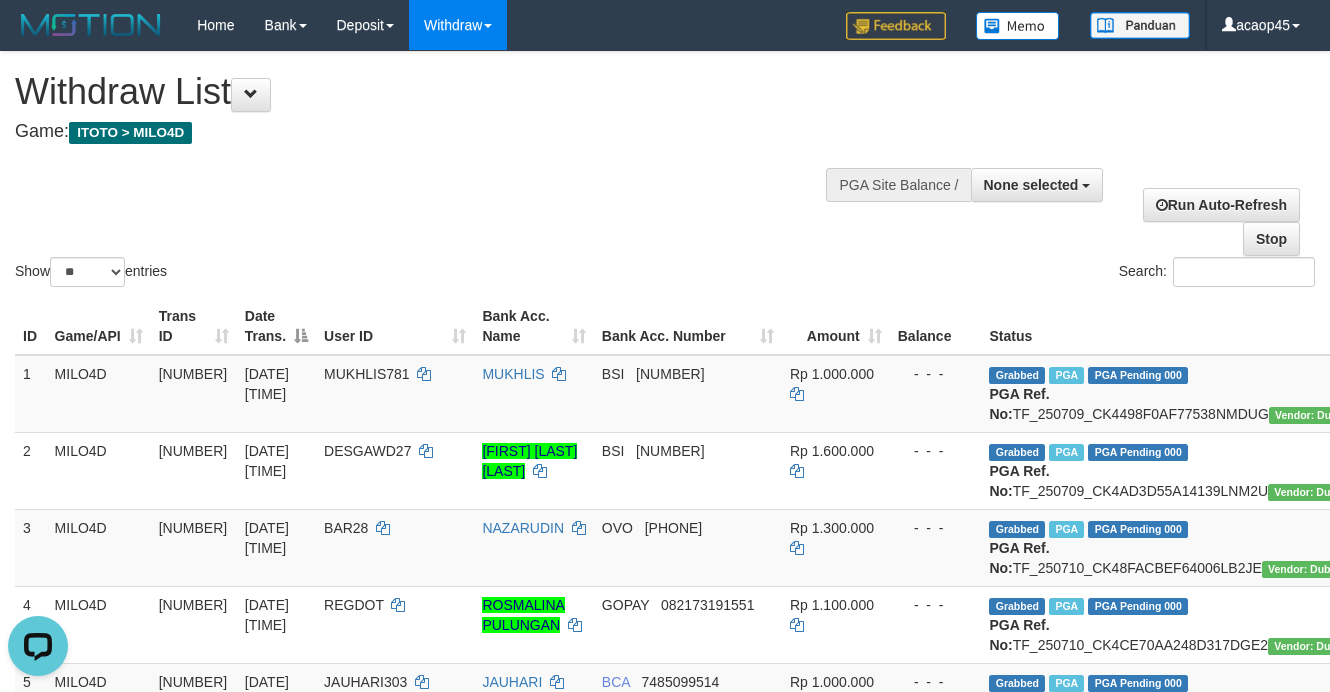 click on "ID Game/API Trans ID Date Trans. User ID Bank Acc. Name Bank Acc. Number Amount Balance Status Op Action
1 MILO4D 253848832 09/07/2025 23:17:51 MUKHLIS781    MUKHLIS    BSI     1050783606 Rp 1.000.000    -  -  - Grabbed   PGA   PGA Pending 000 PGA Ref. No:  TF_250709_CK4498F0AF77538NMDUG  Vendor: Dubai (LB) AUTOWD-BOT-PGA Reject ·    Check Trans    ·    Note 2 MILO4D 253856936 09/07/2025 23:37:15 DESGAWD27    I KETUT DESGA WARDANA    BSI     7211062317 Rp 1.600.000    -  -  - Grabbed   PGA   PGA Pending 000 PGA Ref. No:  TF_250709_CK4AD3D55A14139LNM2U  Vendor: Dubai (LB) AUTOWD-BOT-PGA Reject ·    Check Trans    ·    Note 3 MILO4D 253872949 10/07/2025 00:18:48 BAR28    NAZARUDIN    OVO     085843751958 Rp 1.300.000    -  -  - Grabbed   PGA   PGA Pending 000 PGA Ref. No:  TF_250710_CK48FACBEF64006LB2JE  Vendor: Dubai (LB) AUTOWD-BOT-PGA Reject ·    Check Trans    ·    Note 4 MILO4D 253873578 10/07/2025 00:20:40 REGDOT" at bounding box center (665, 1017) 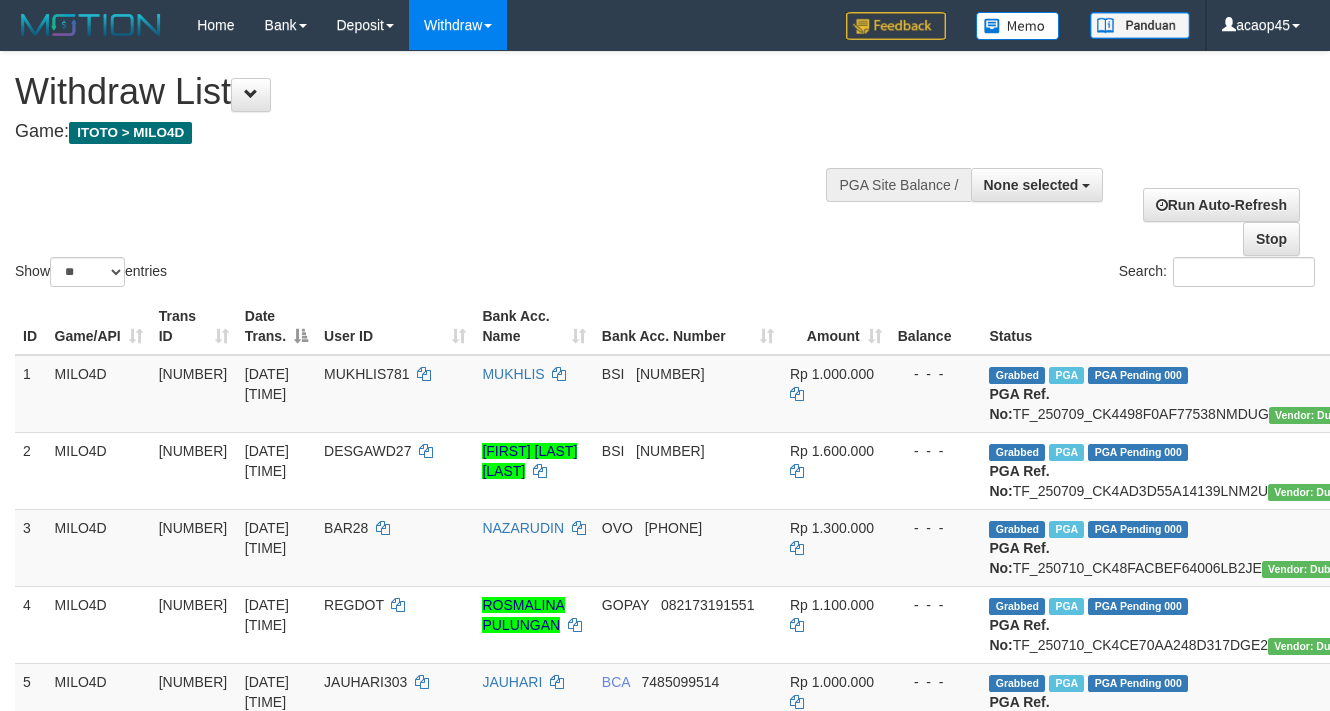 select 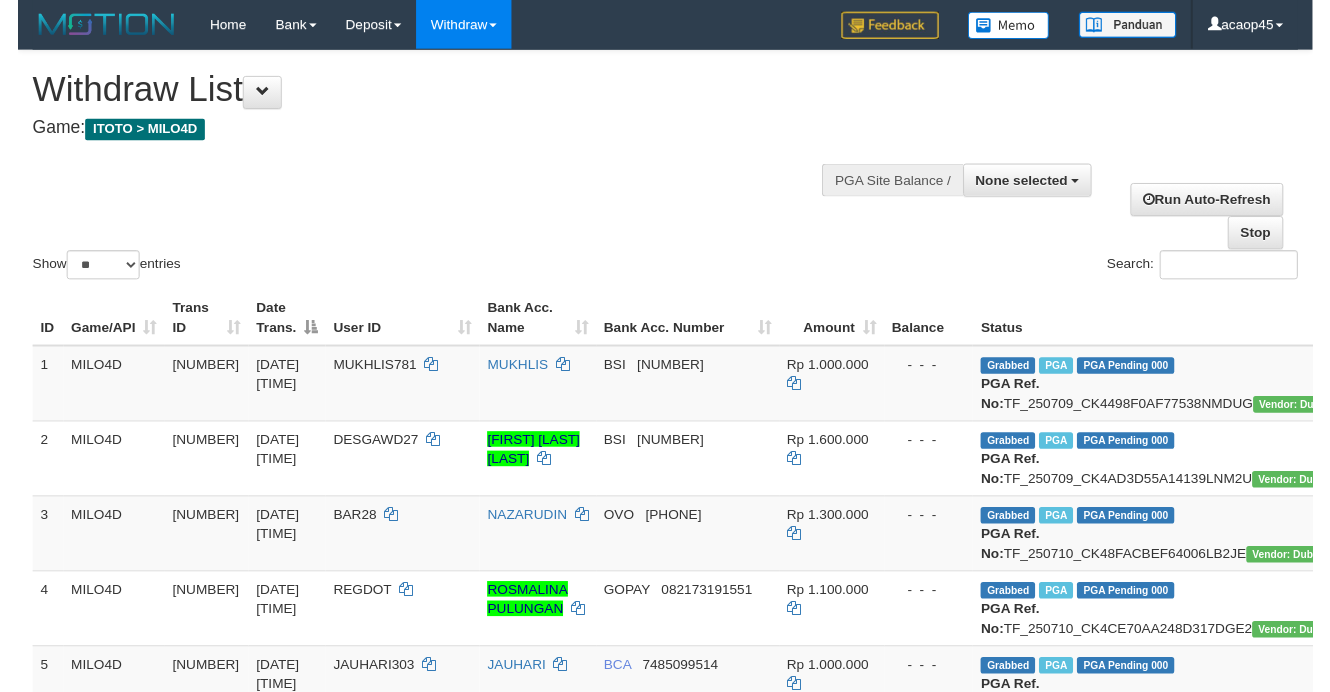 scroll, scrollTop: 0, scrollLeft: 0, axis: both 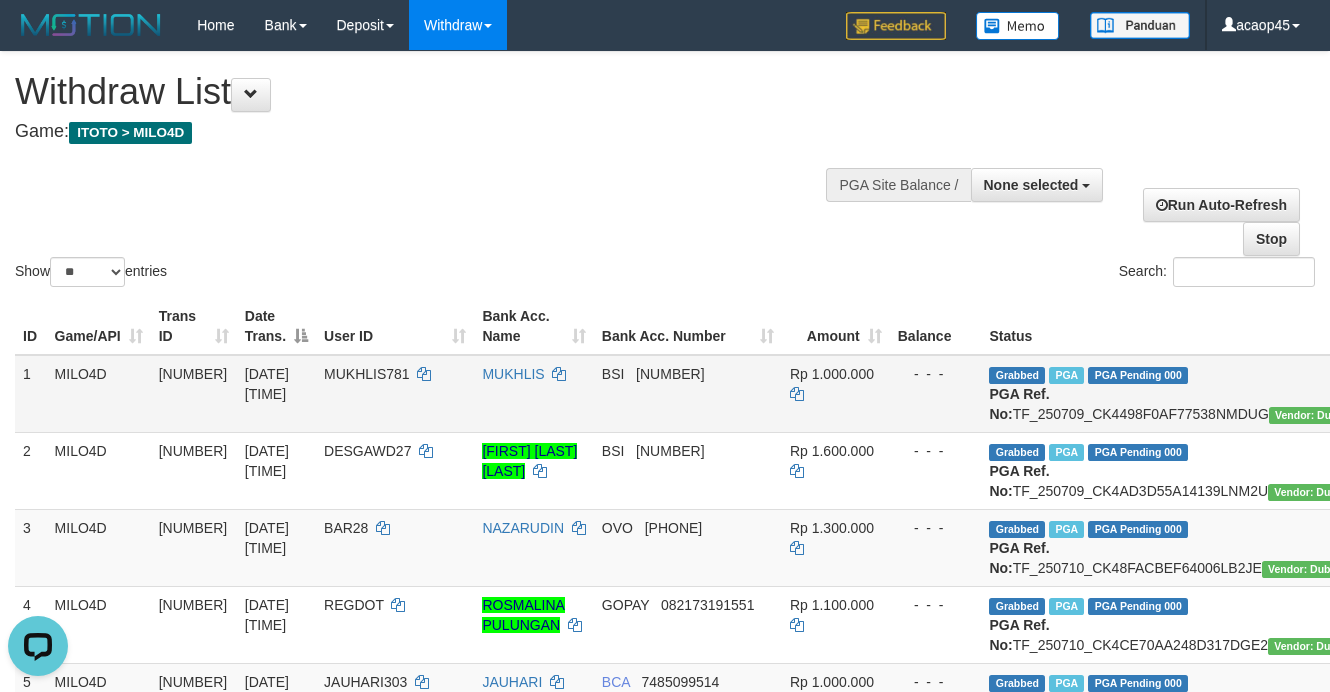 click on "Rp 1.000.000" at bounding box center (836, 394) 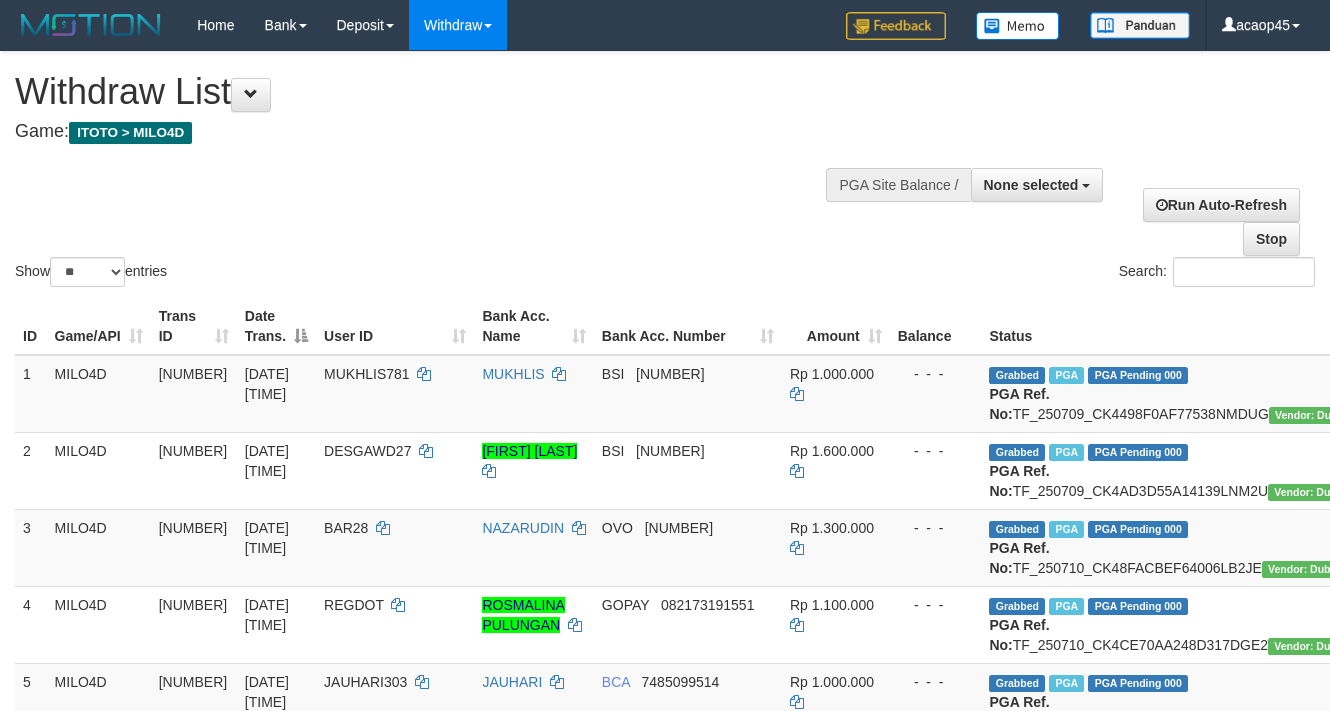 select 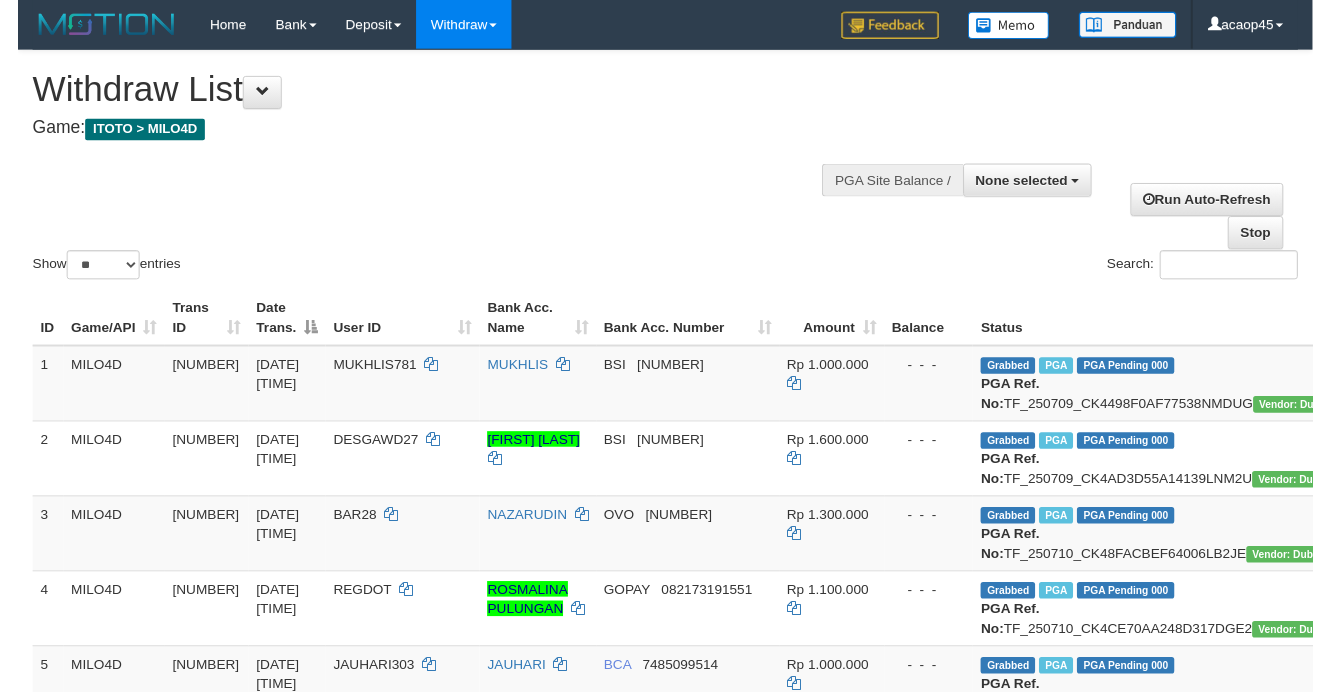 scroll, scrollTop: 0, scrollLeft: 0, axis: both 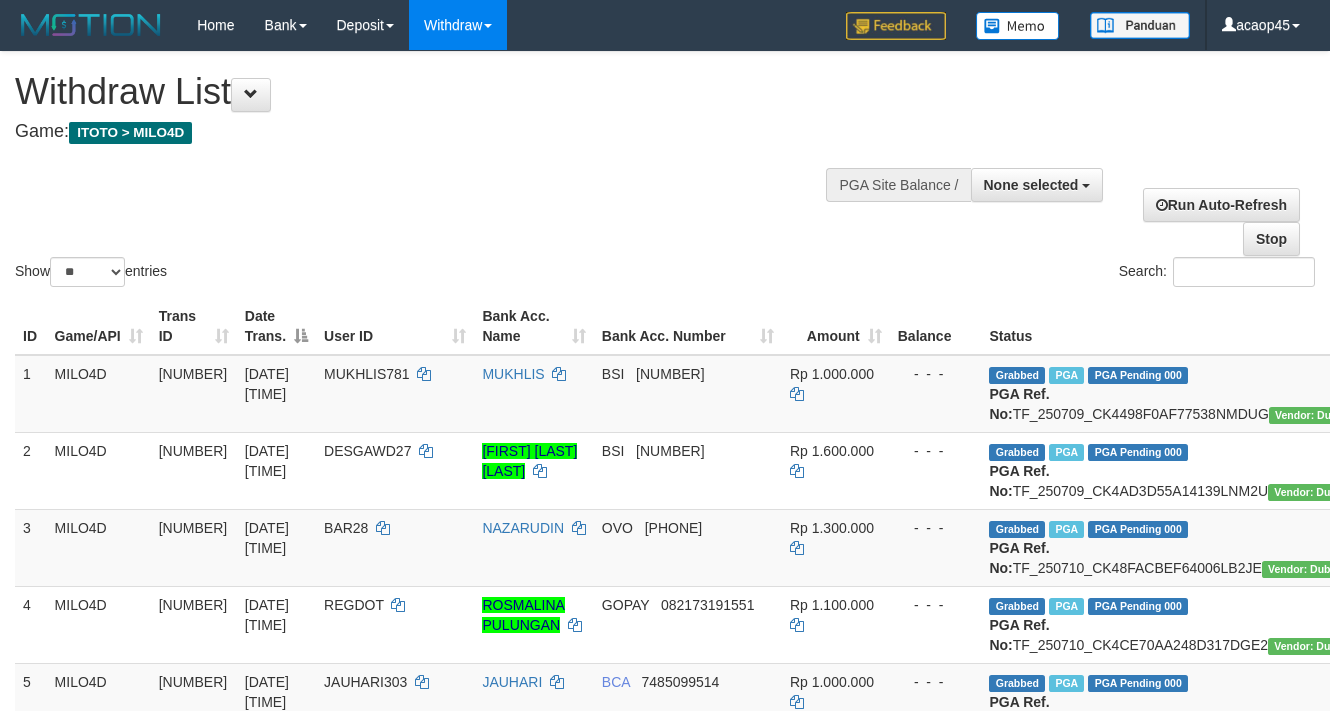 select 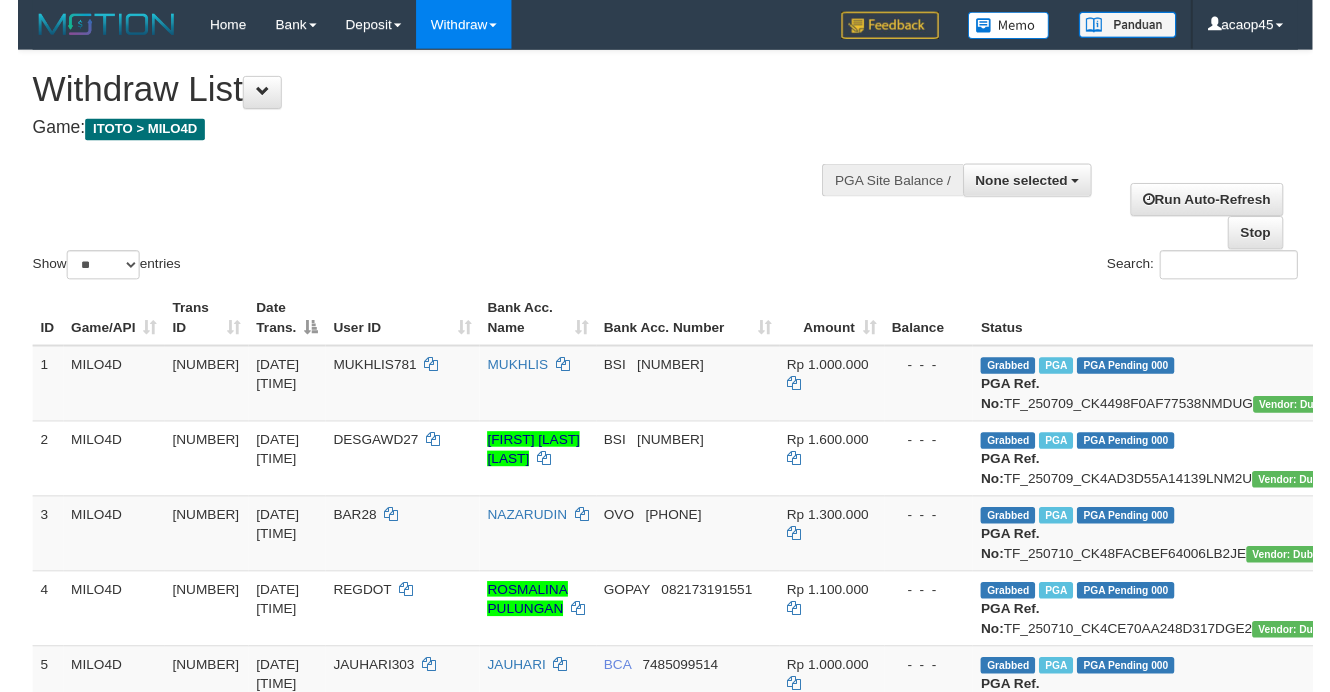 scroll, scrollTop: 0, scrollLeft: 0, axis: both 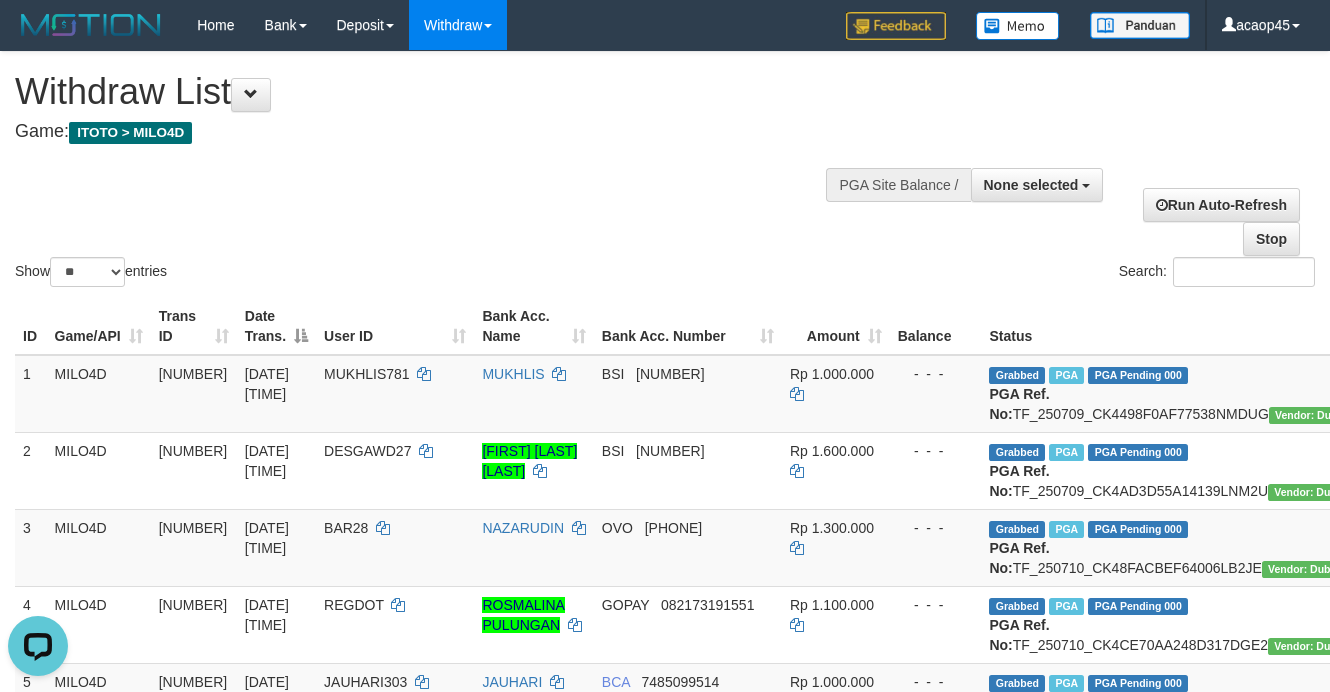 click on "Withdraw List" at bounding box center (441, 92) 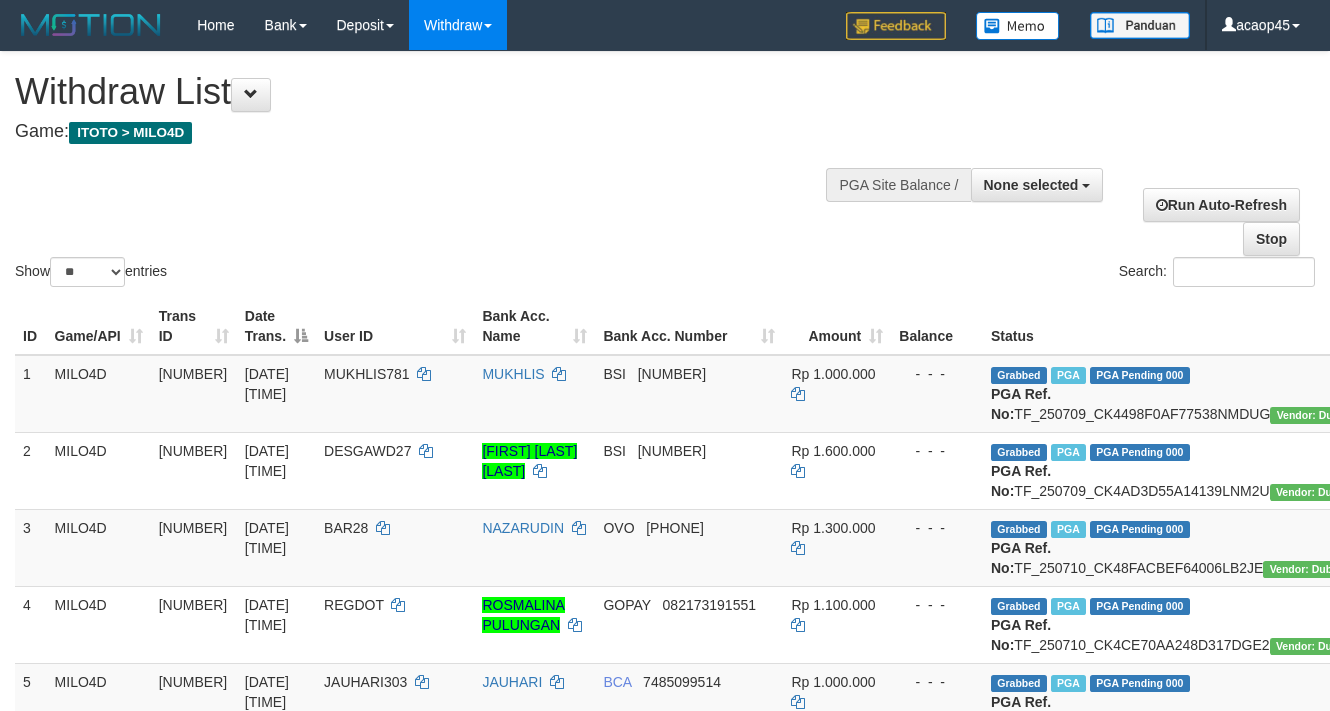 select 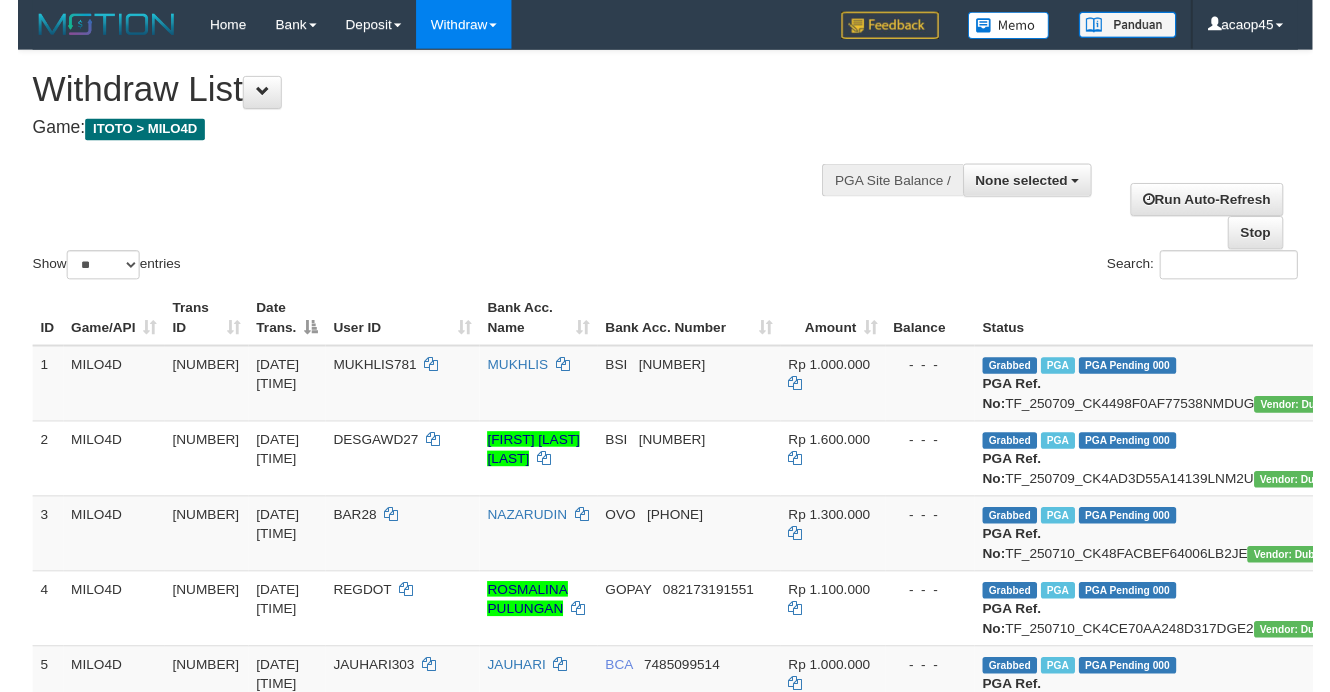 scroll, scrollTop: 0, scrollLeft: 0, axis: both 